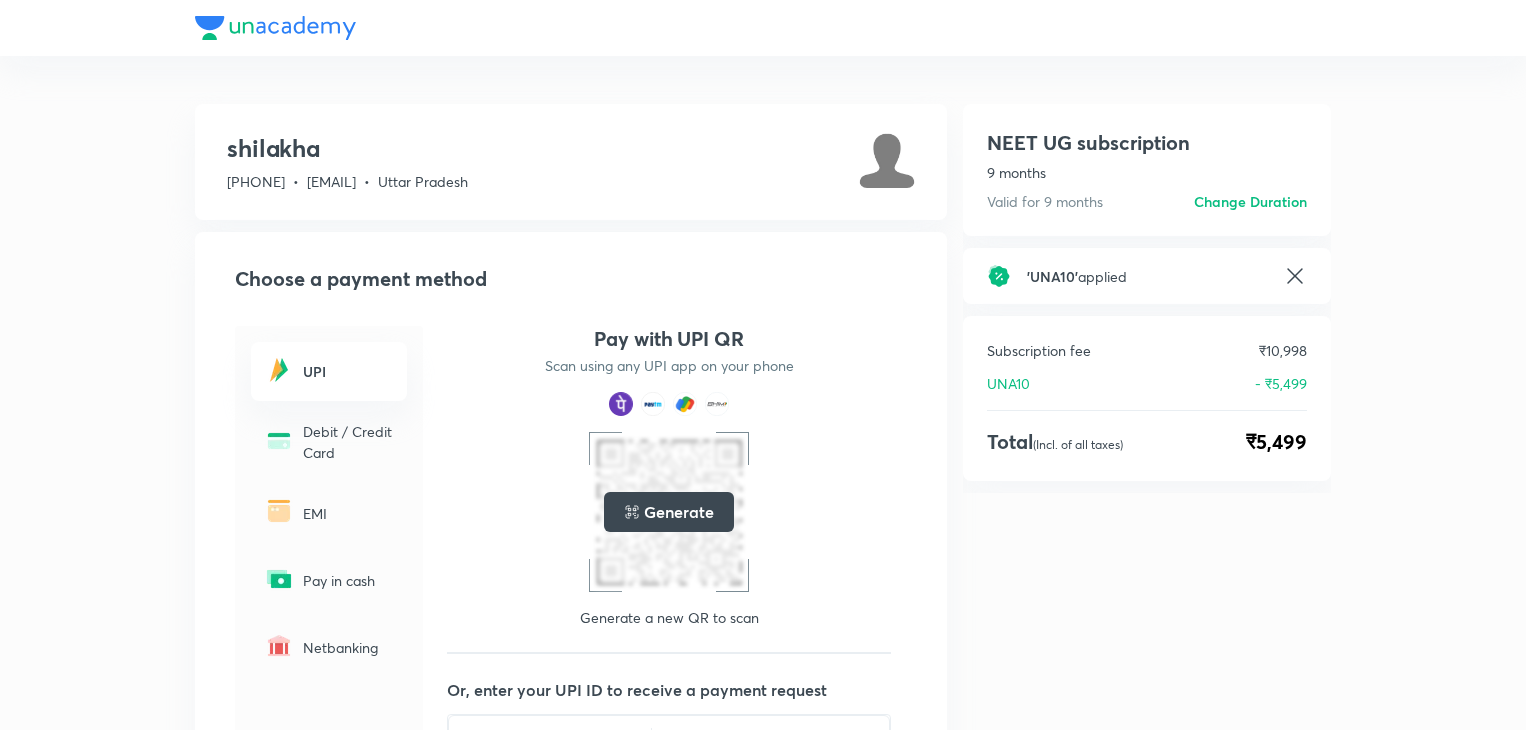 scroll, scrollTop: 0, scrollLeft: 0, axis: both 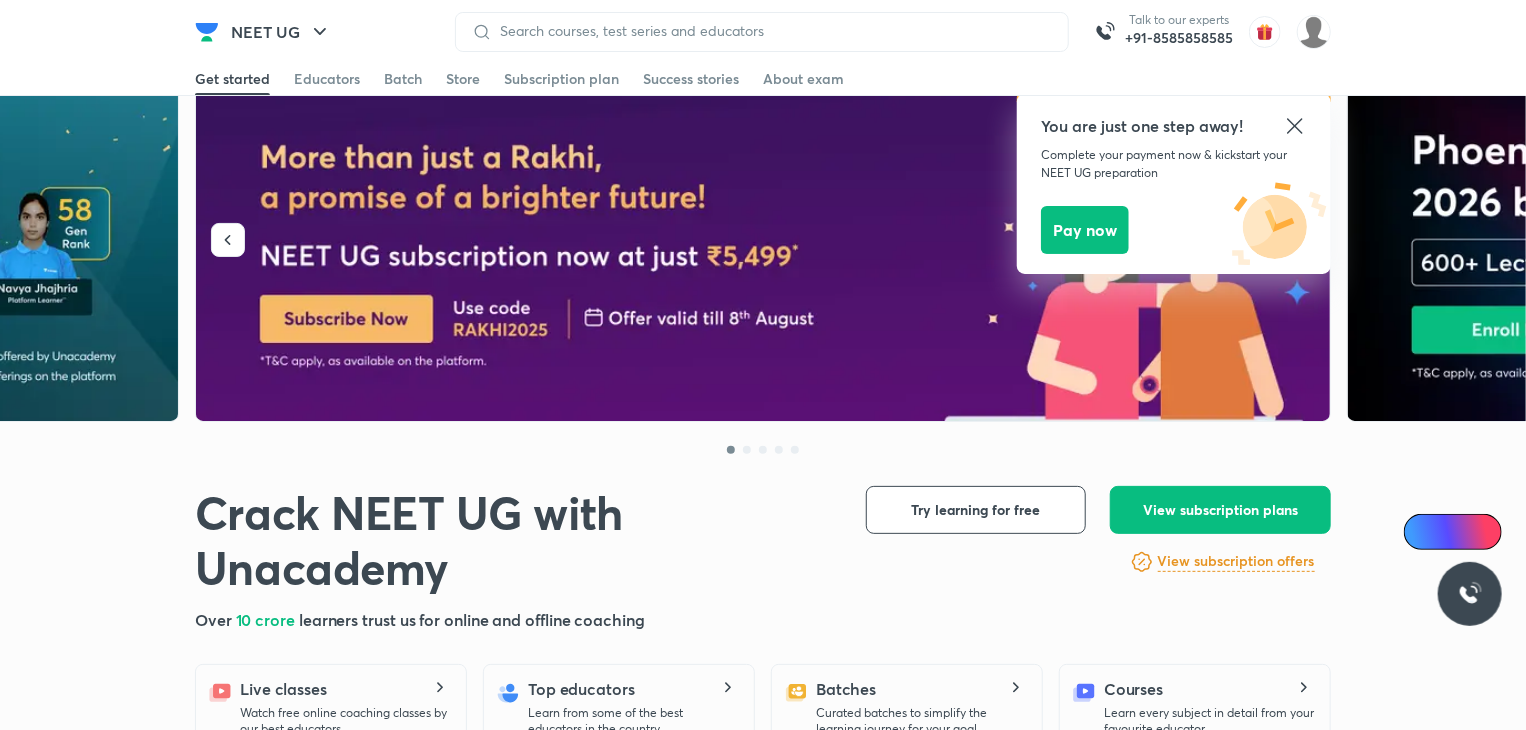 click 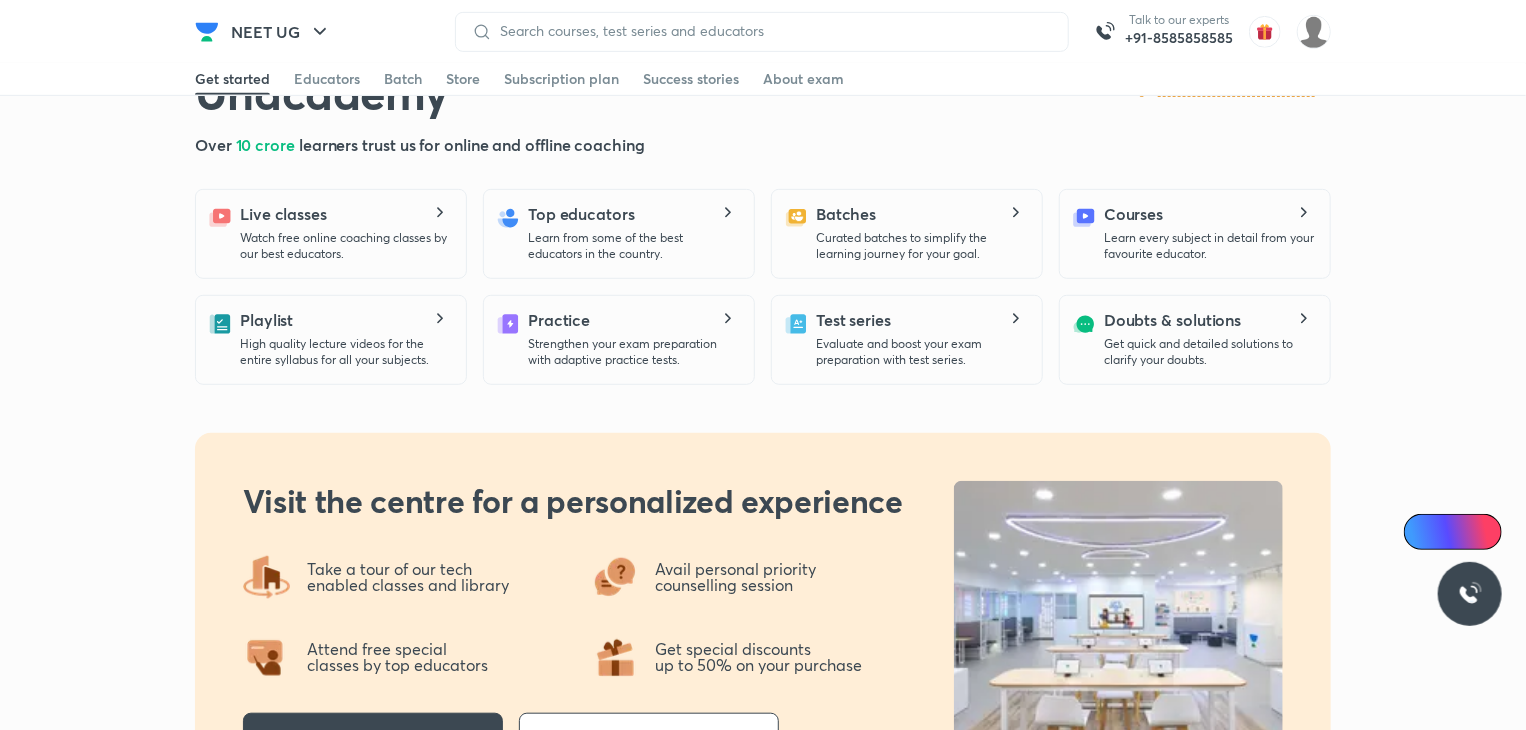 scroll, scrollTop: 523, scrollLeft: 0, axis: vertical 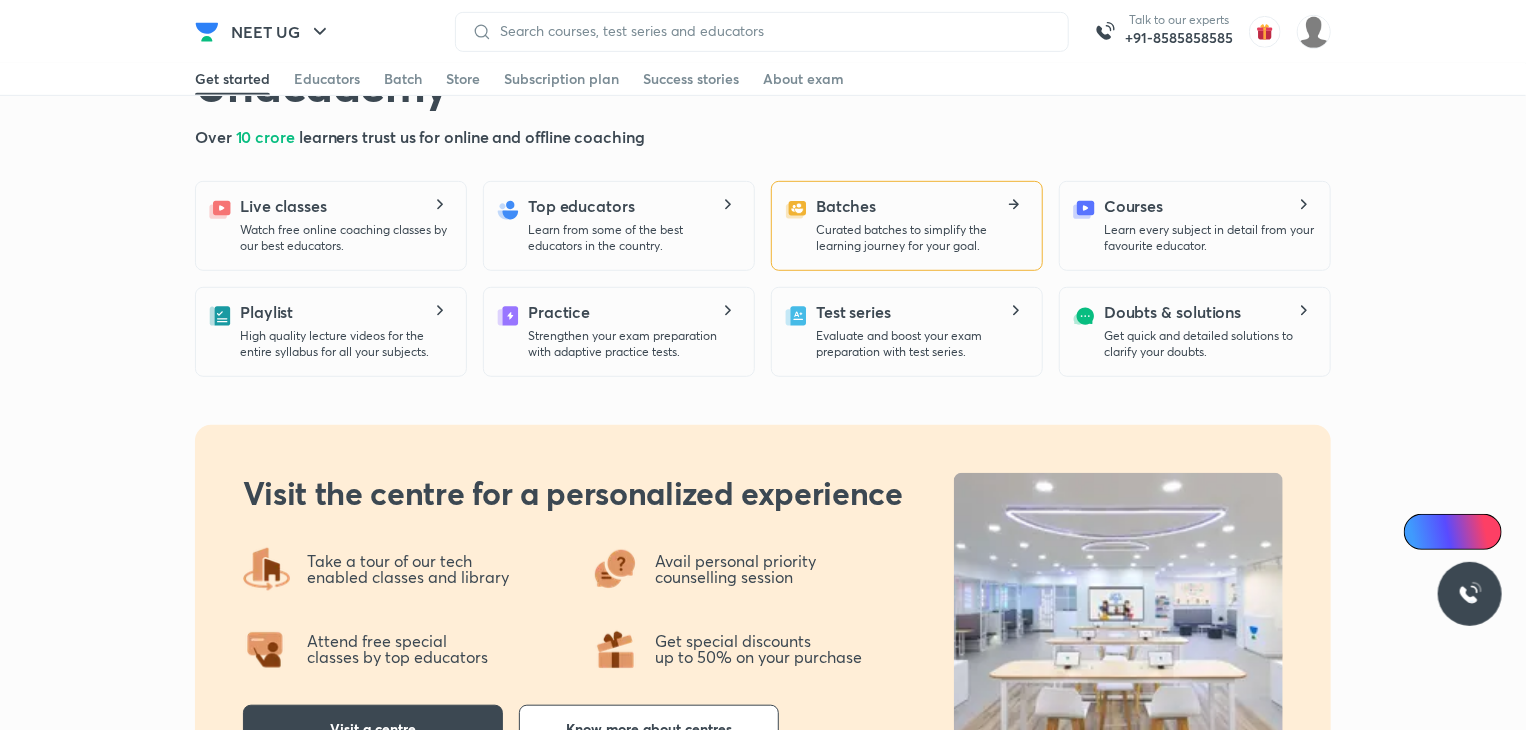 click on "Batches Curated batches to simplify the learning journey for your goal." at bounding box center (921, 224) 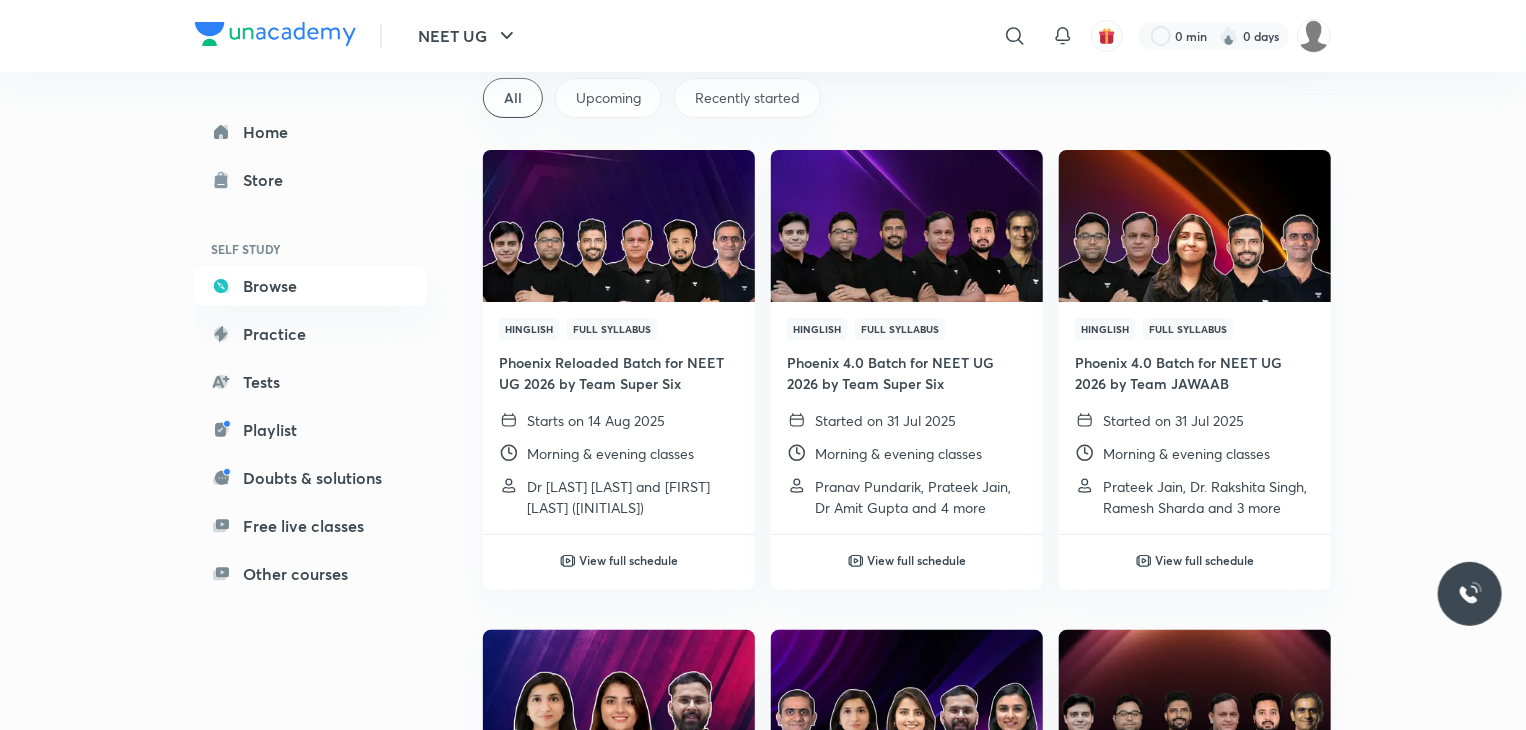scroll, scrollTop: 139, scrollLeft: 0, axis: vertical 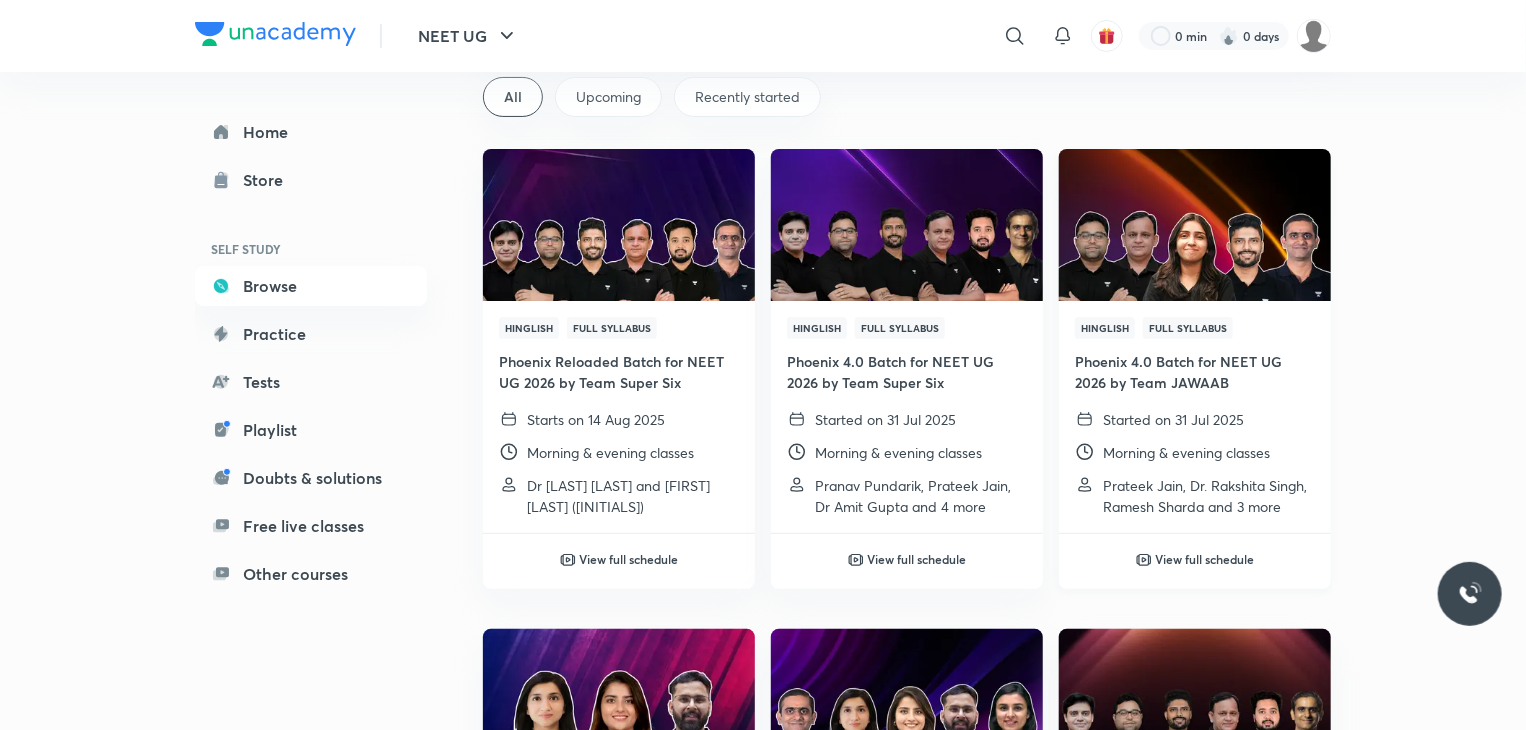 click at bounding box center [1194, 224] 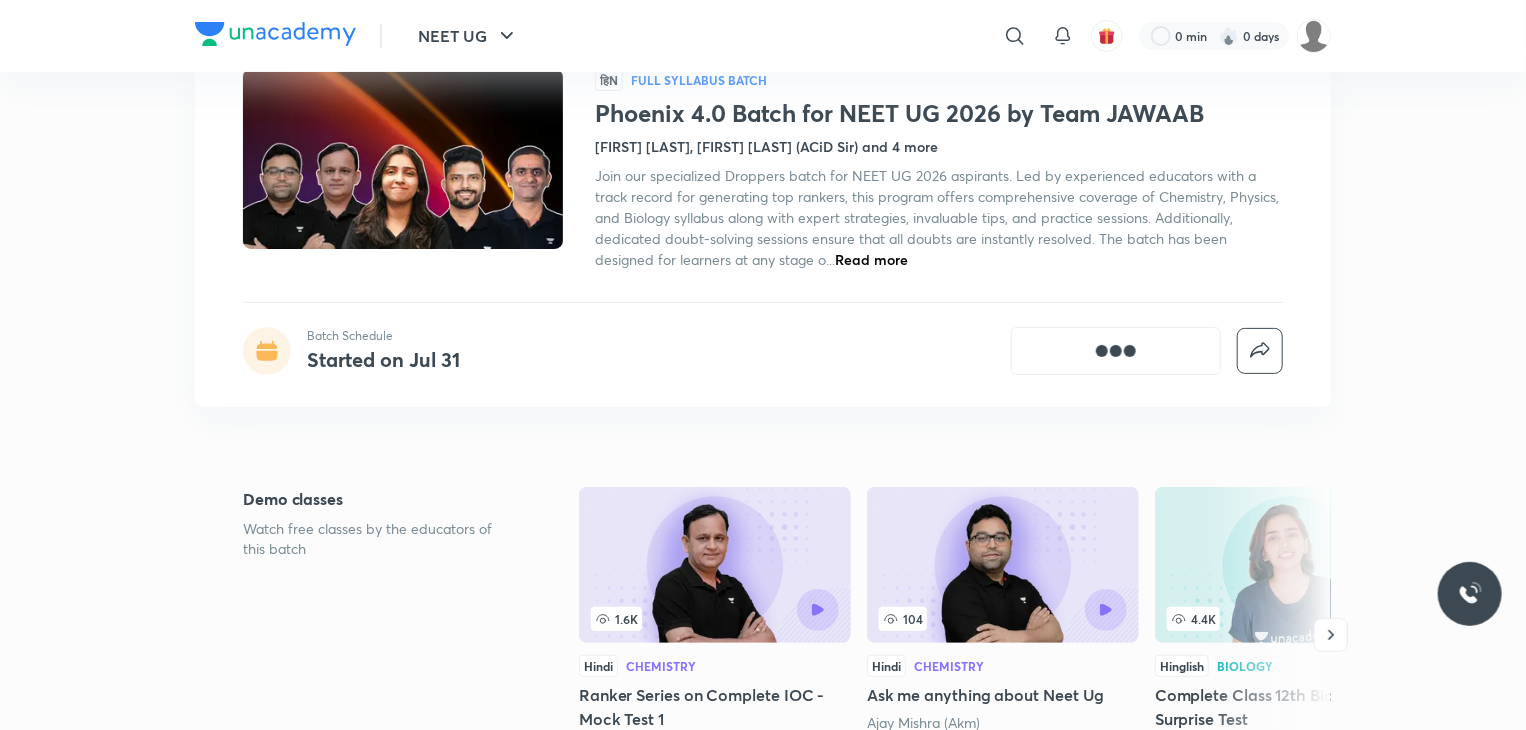 scroll, scrollTop: 0, scrollLeft: 0, axis: both 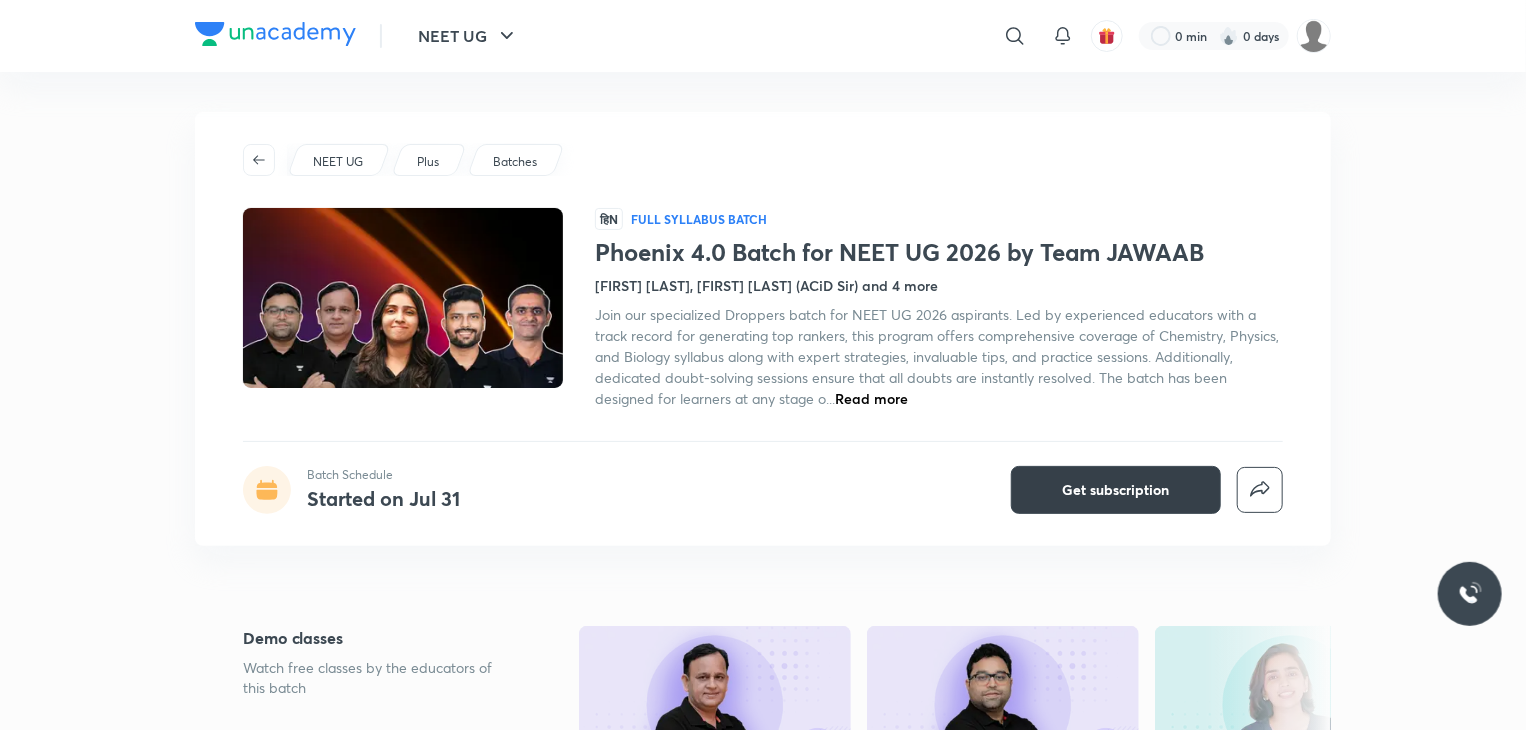 click on "Get subscription" at bounding box center (1116, 490) 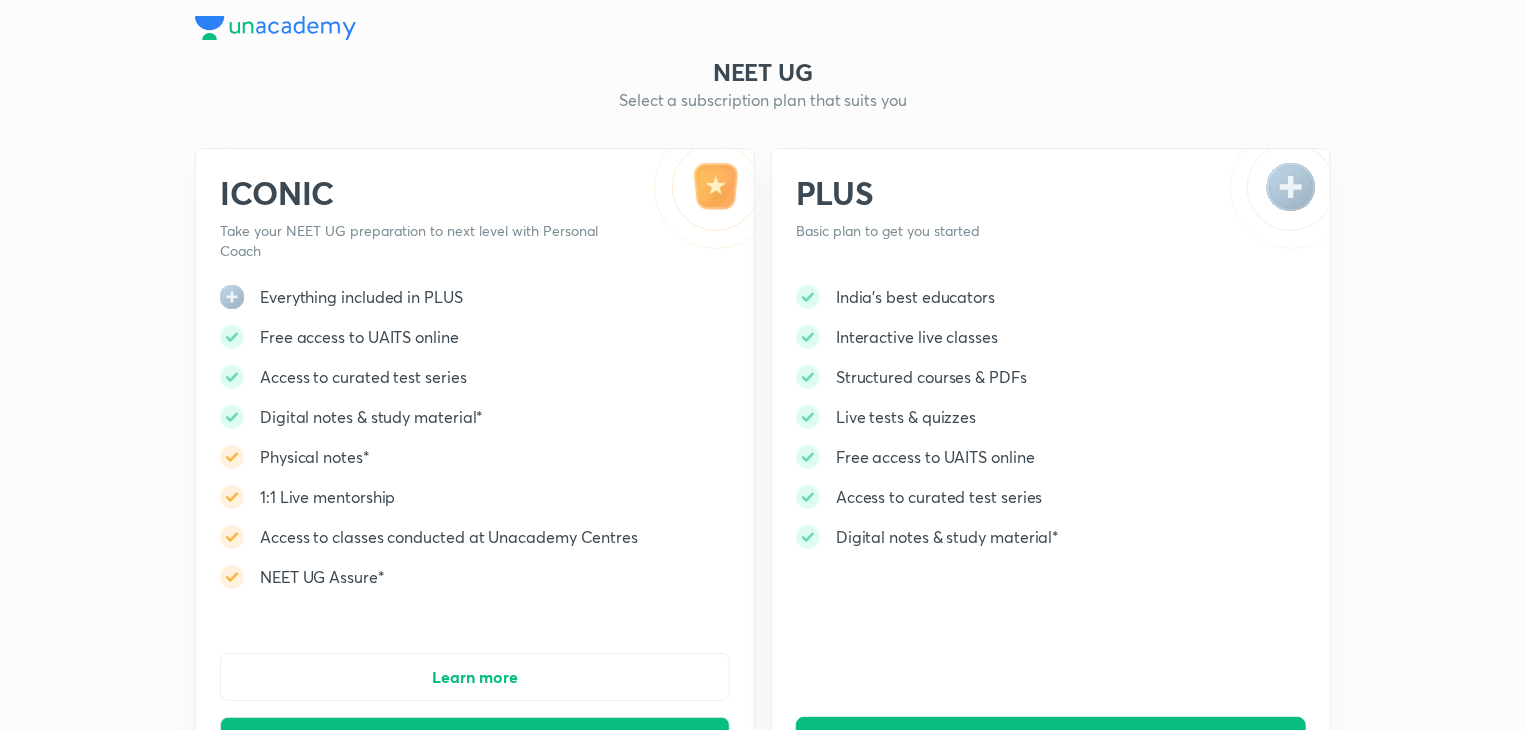 click on "India's best educators Interactive live classes Structured courses & PDFs Live tests & quizzes Free access to UAITS online Access to curated test series  Digital notes & study material*" at bounding box center (1063, 425) 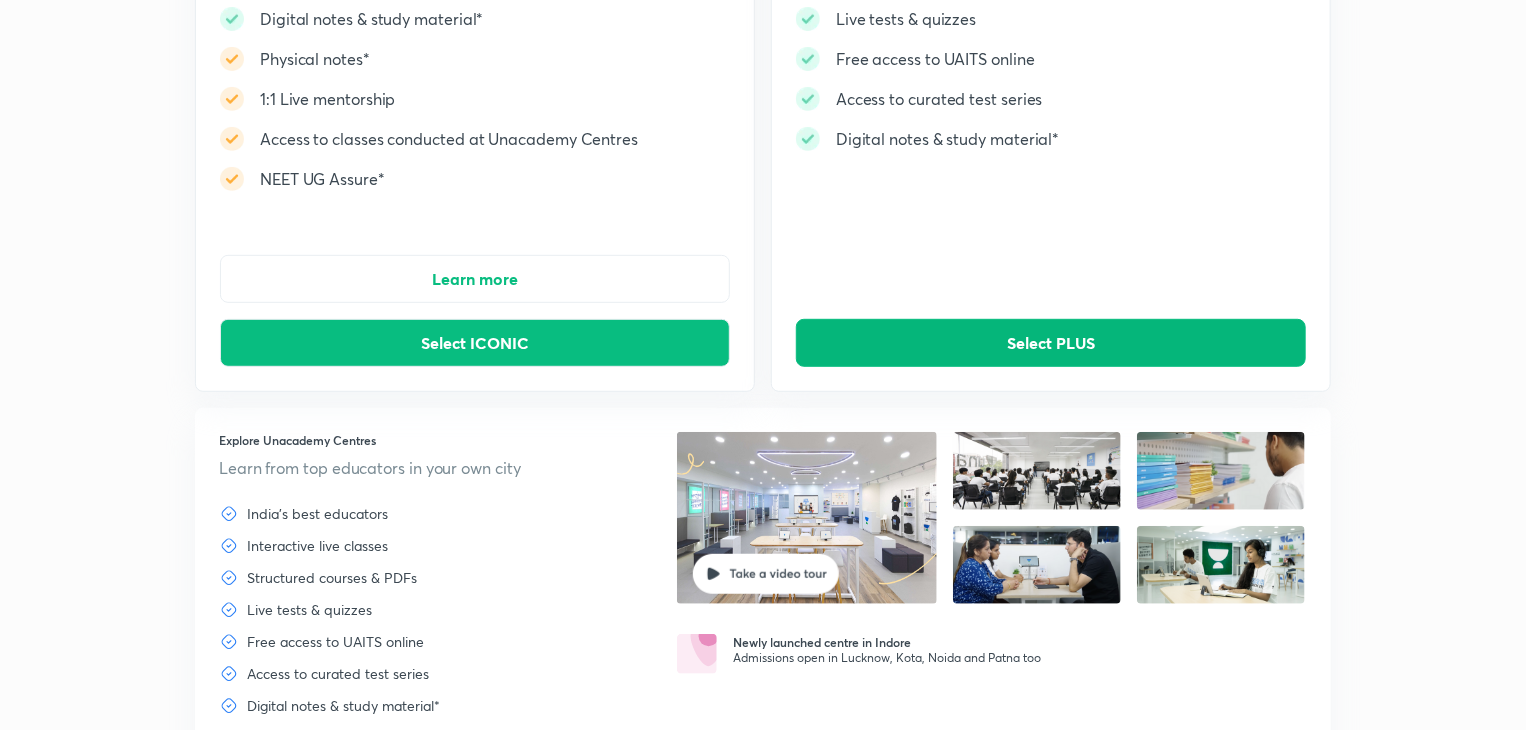 click on "Select PLUS" at bounding box center (1051, 343) 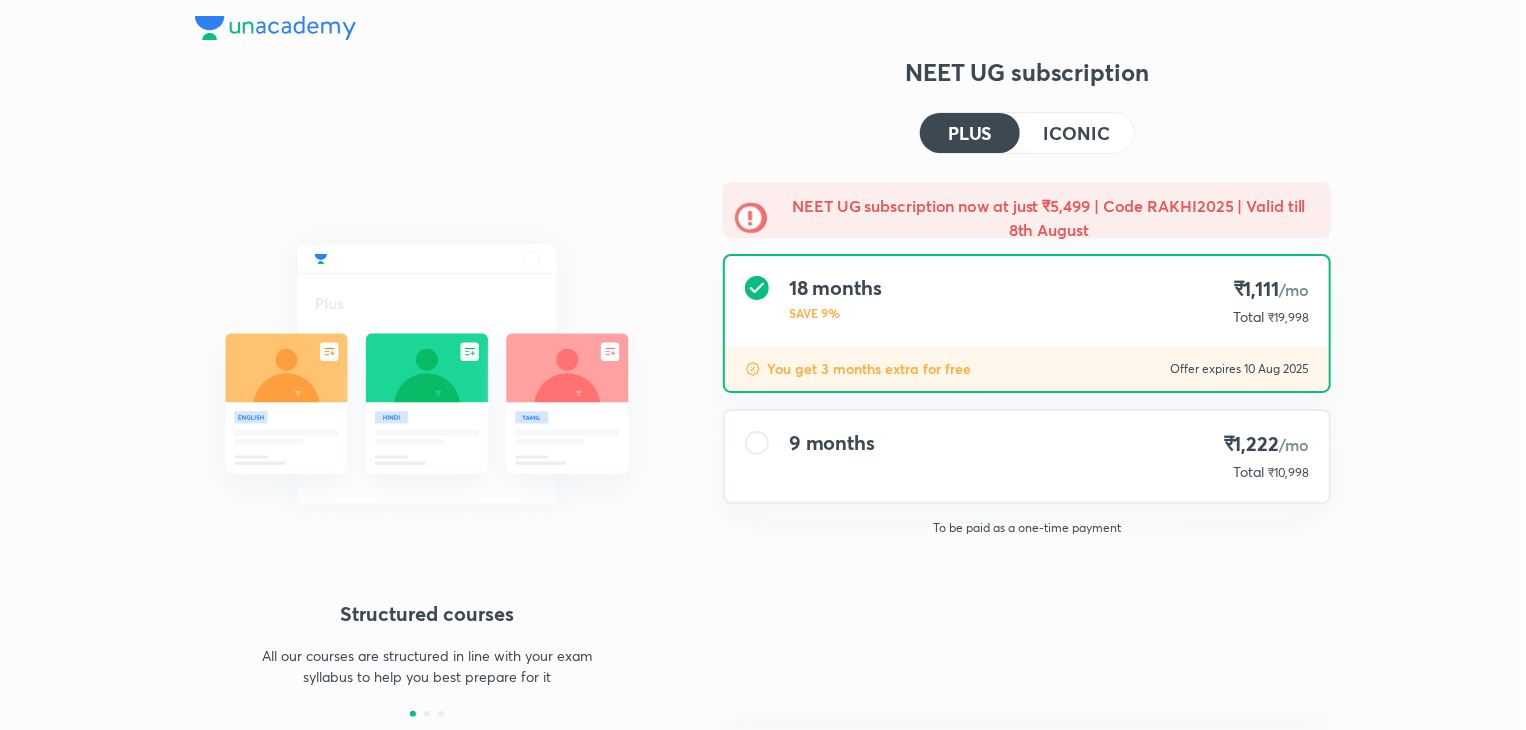 scroll, scrollTop: 0, scrollLeft: 0, axis: both 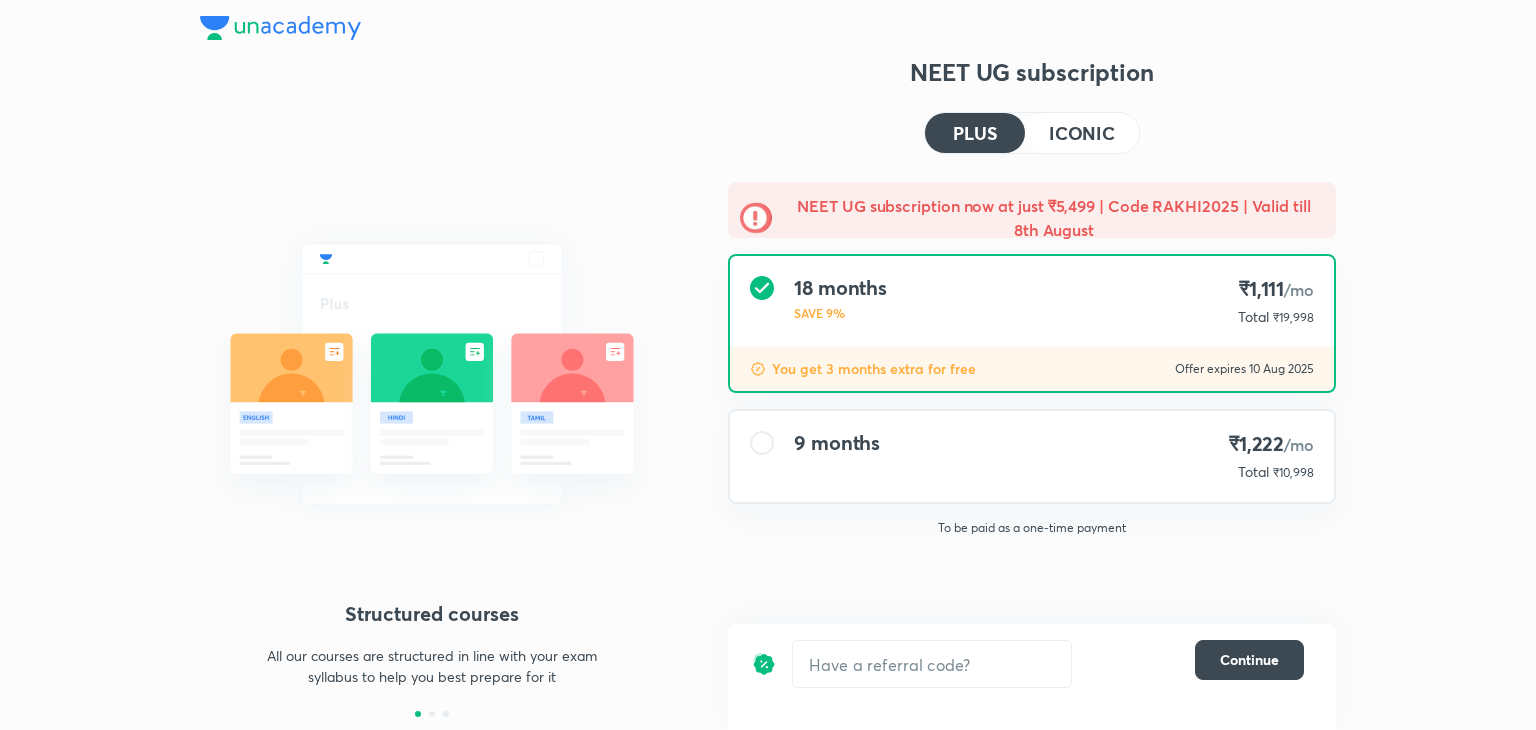 click on "Total ₹10,998" at bounding box center [1271, 472] 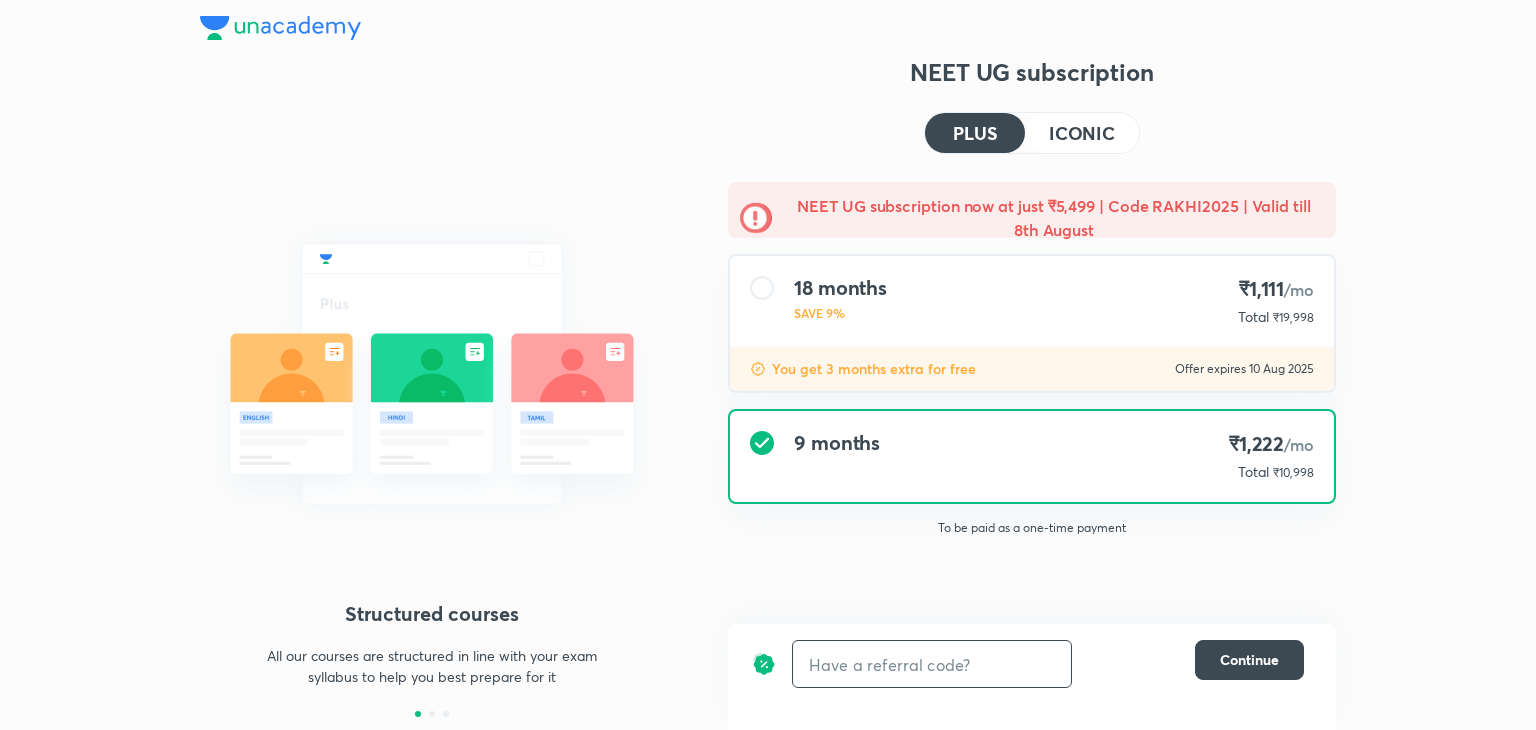 click at bounding box center (932, 664) 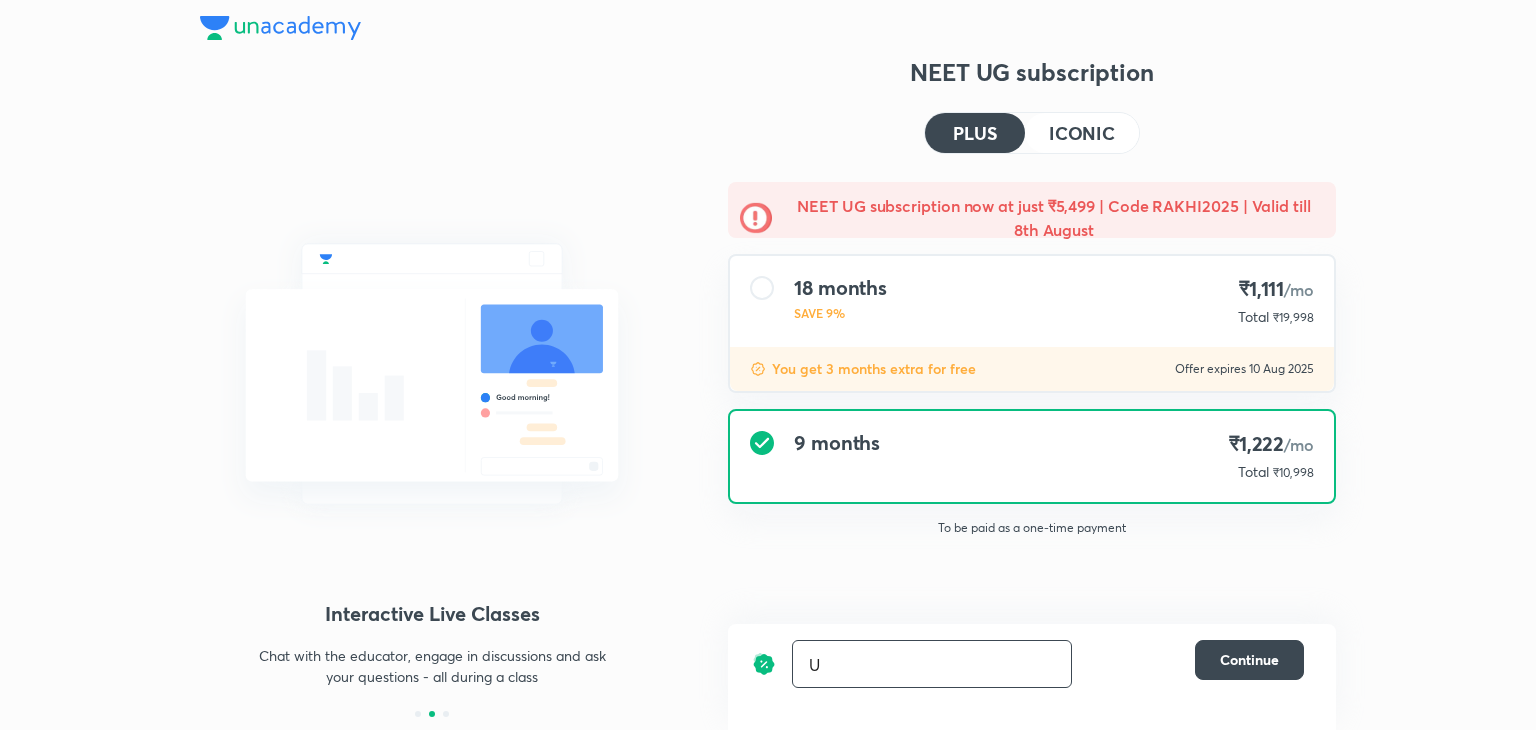click on "U" at bounding box center (932, 664) 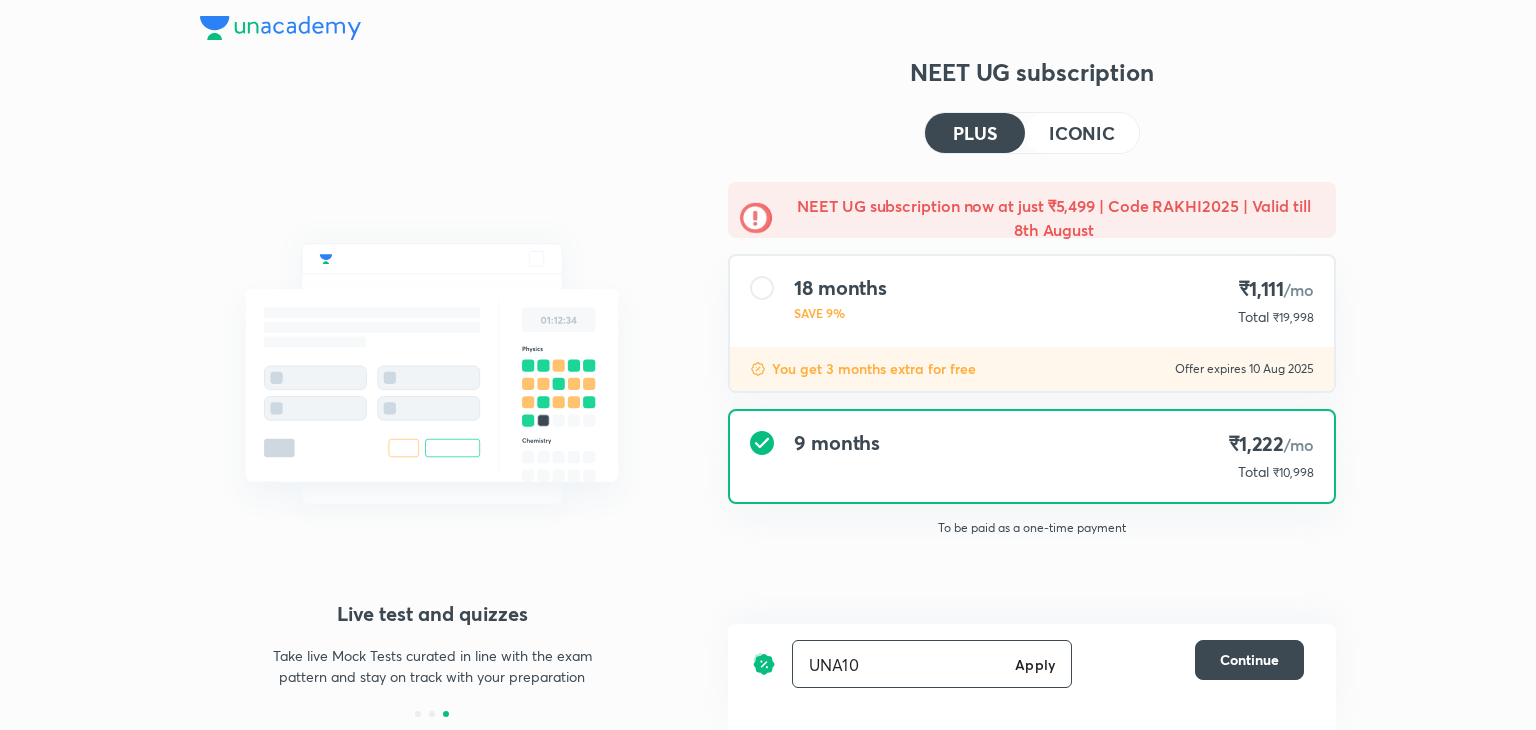 type on "UNA10" 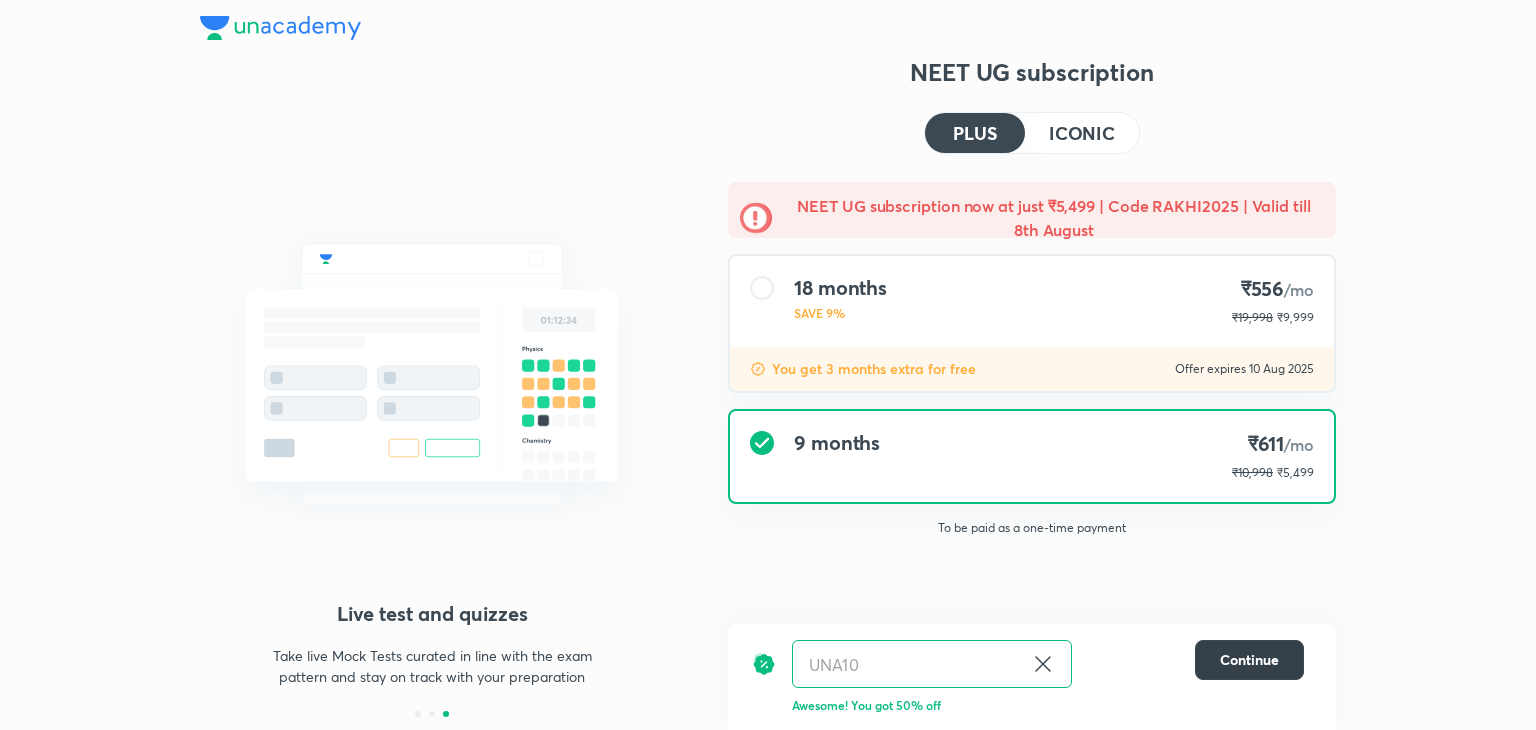 click on "Continue" at bounding box center (1249, 660) 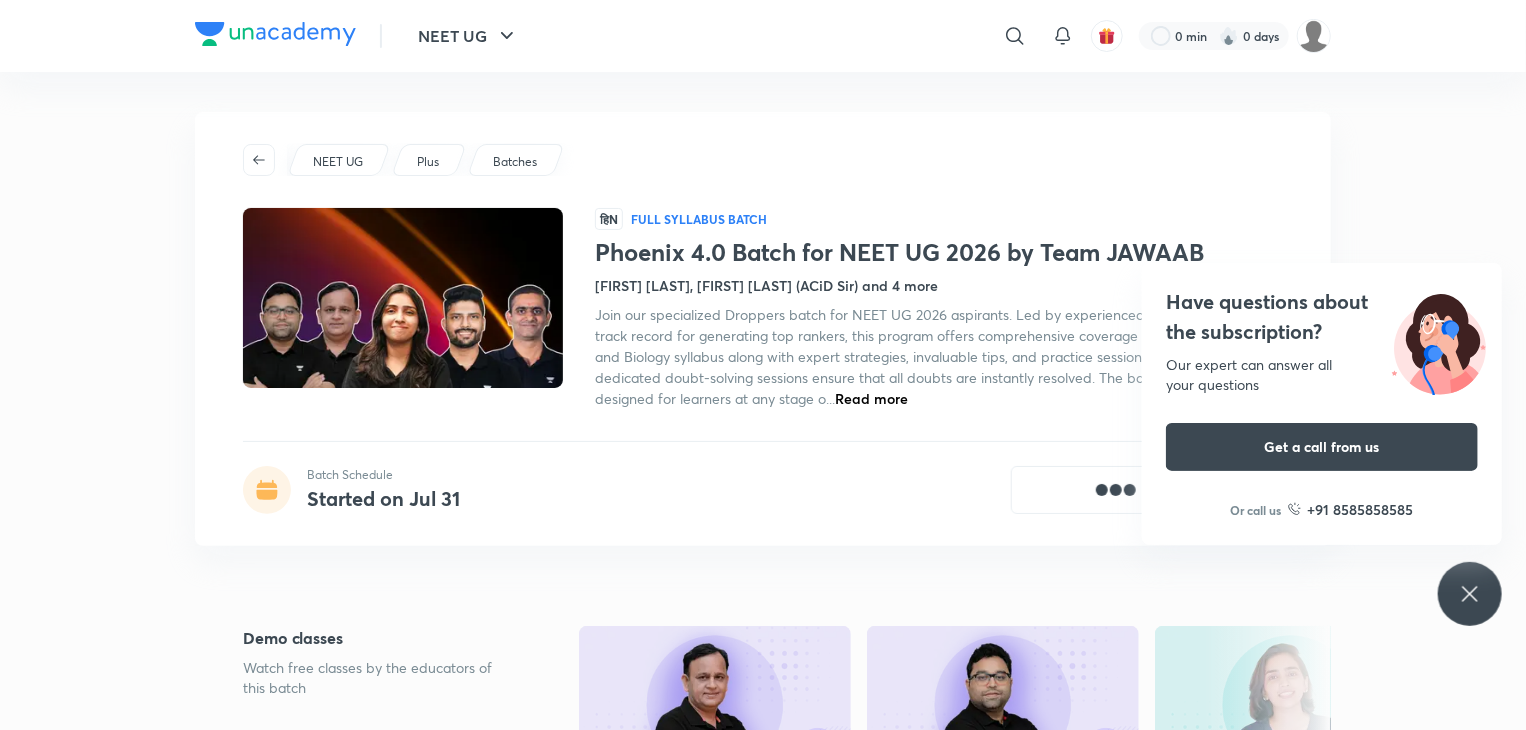 click at bounding box center (275, 34) 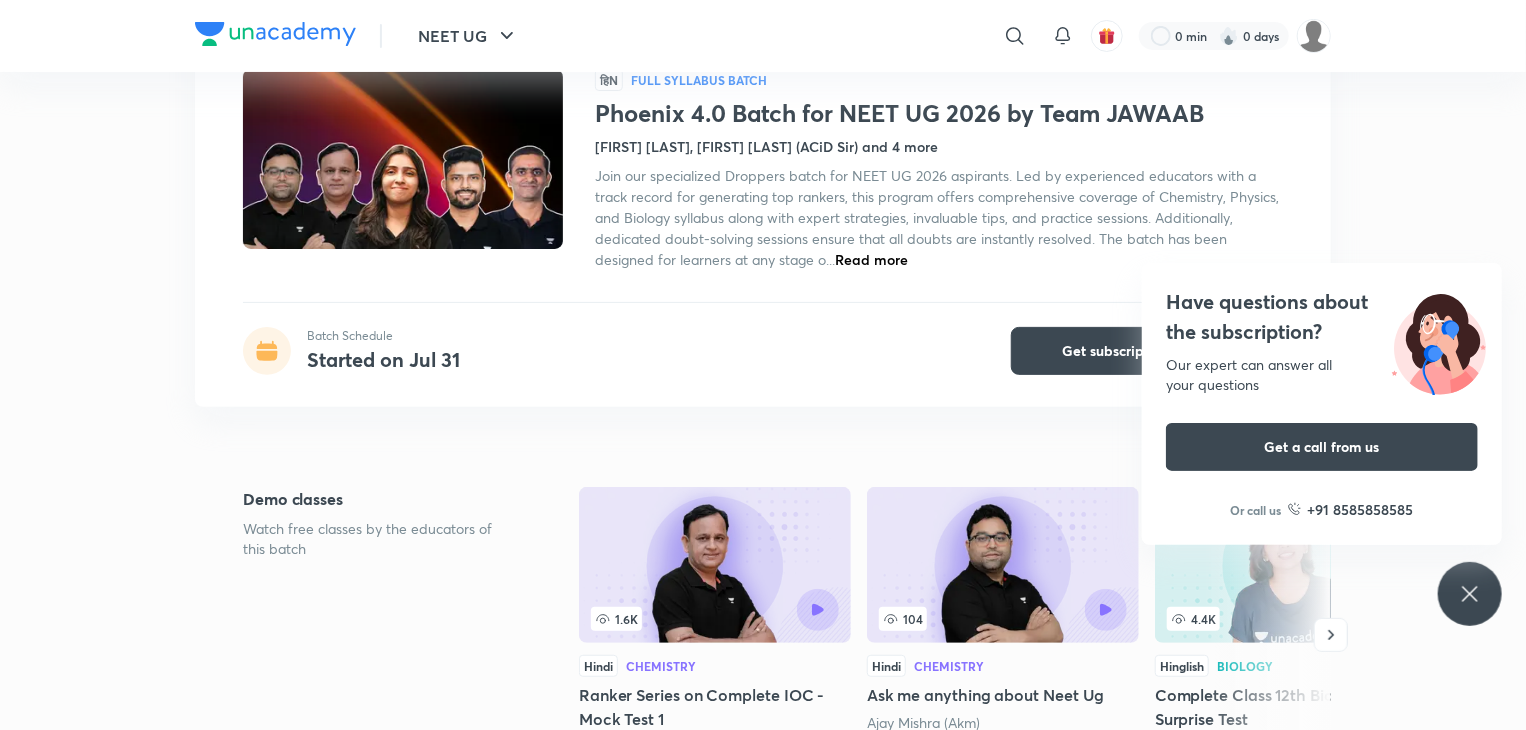 scroll, scrollTop: 0, scrollLeft: 0, axis: both 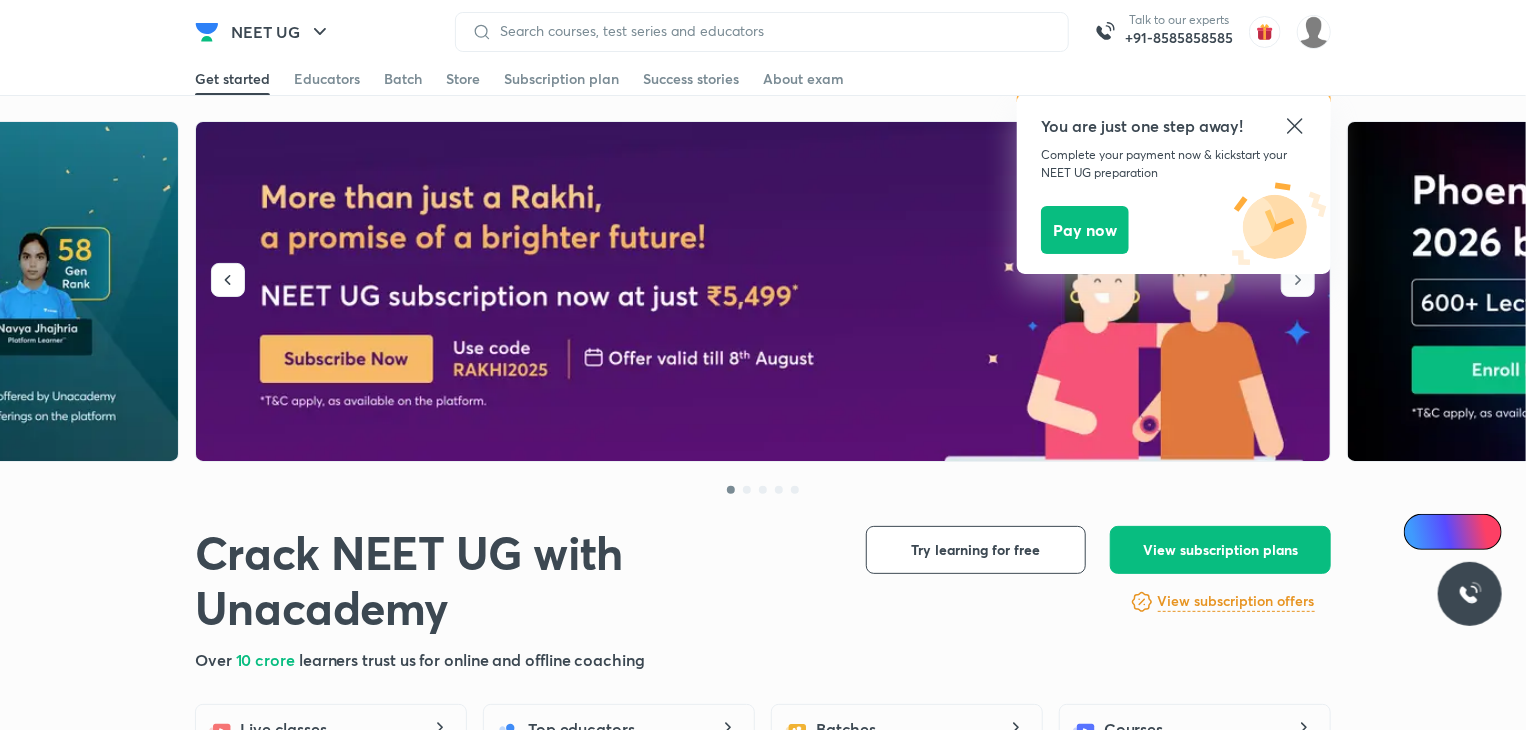 click 